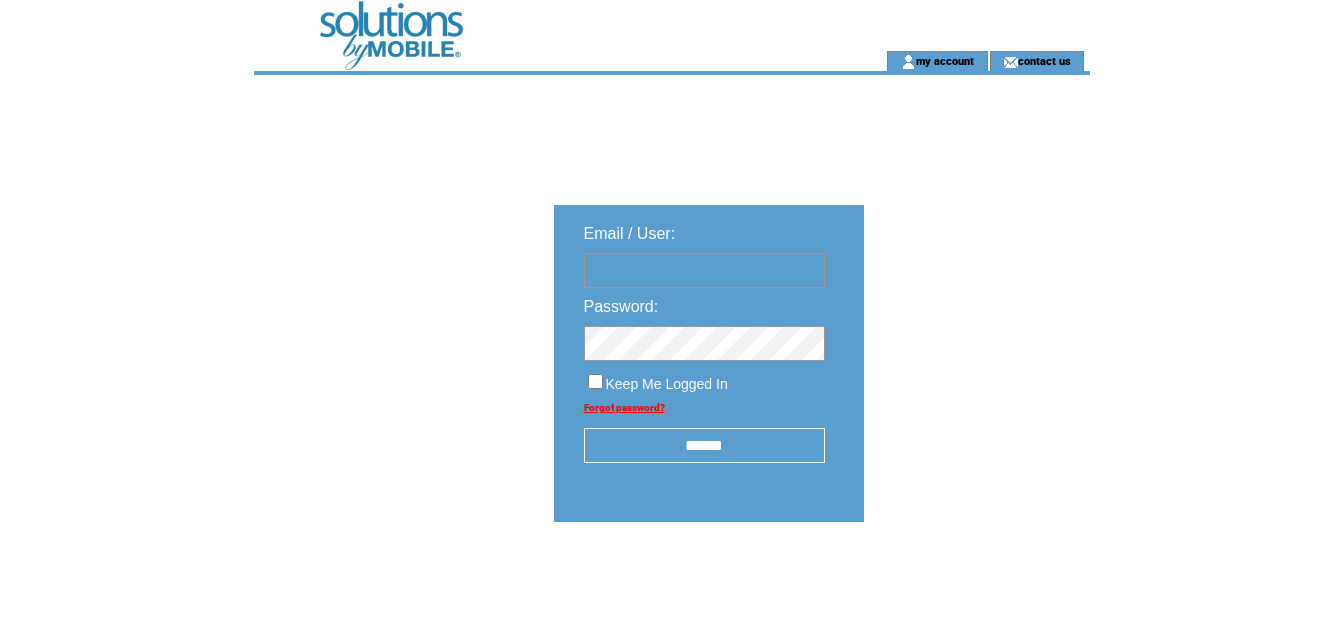 scroll, scrollTop: 0, scrollLeft: 0, axis: both 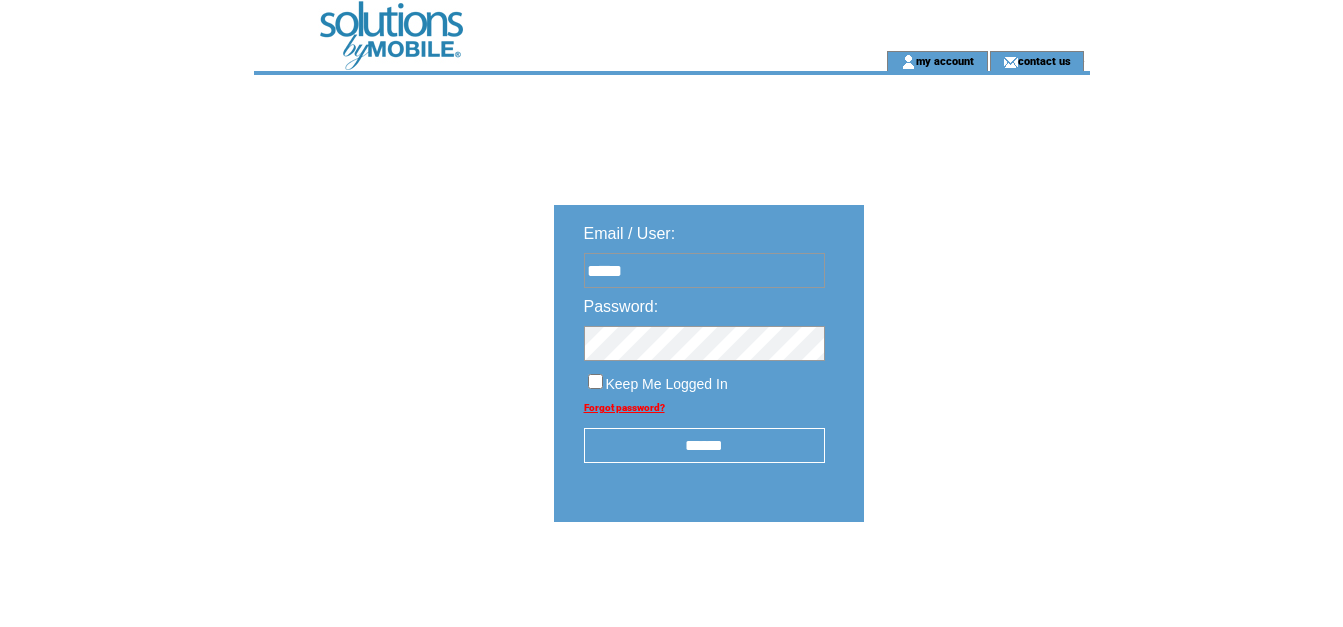 type on "**********" 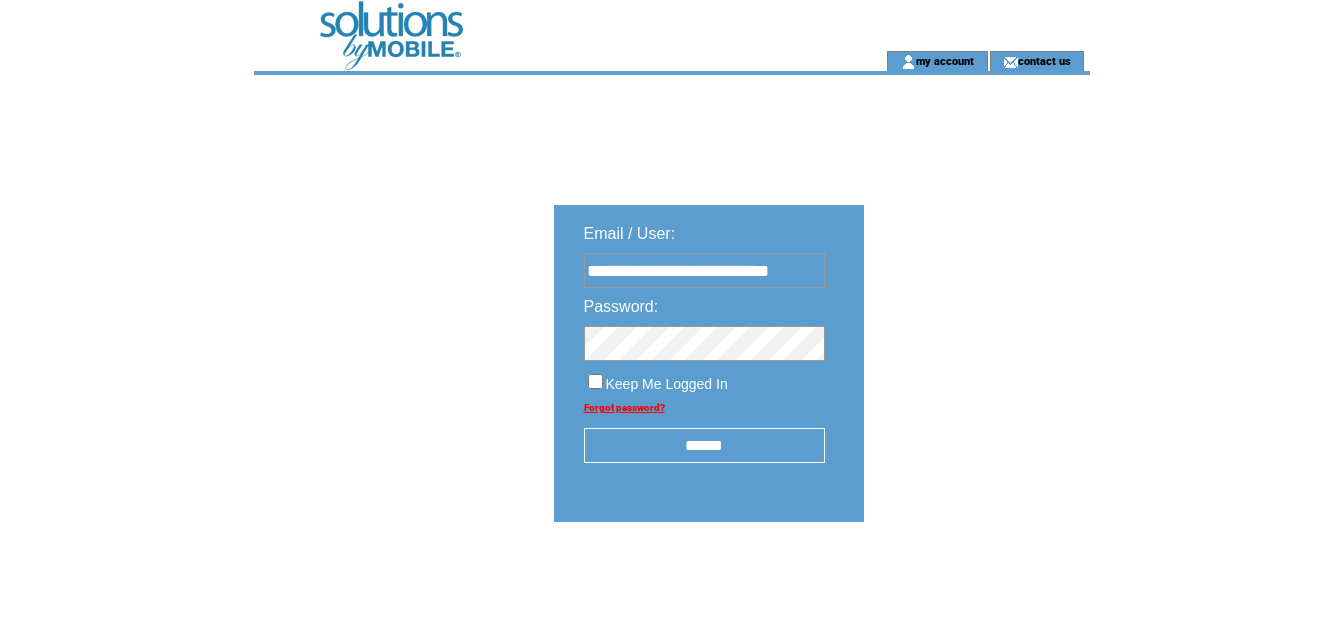 click on "******" at bounding box center (704, 445) 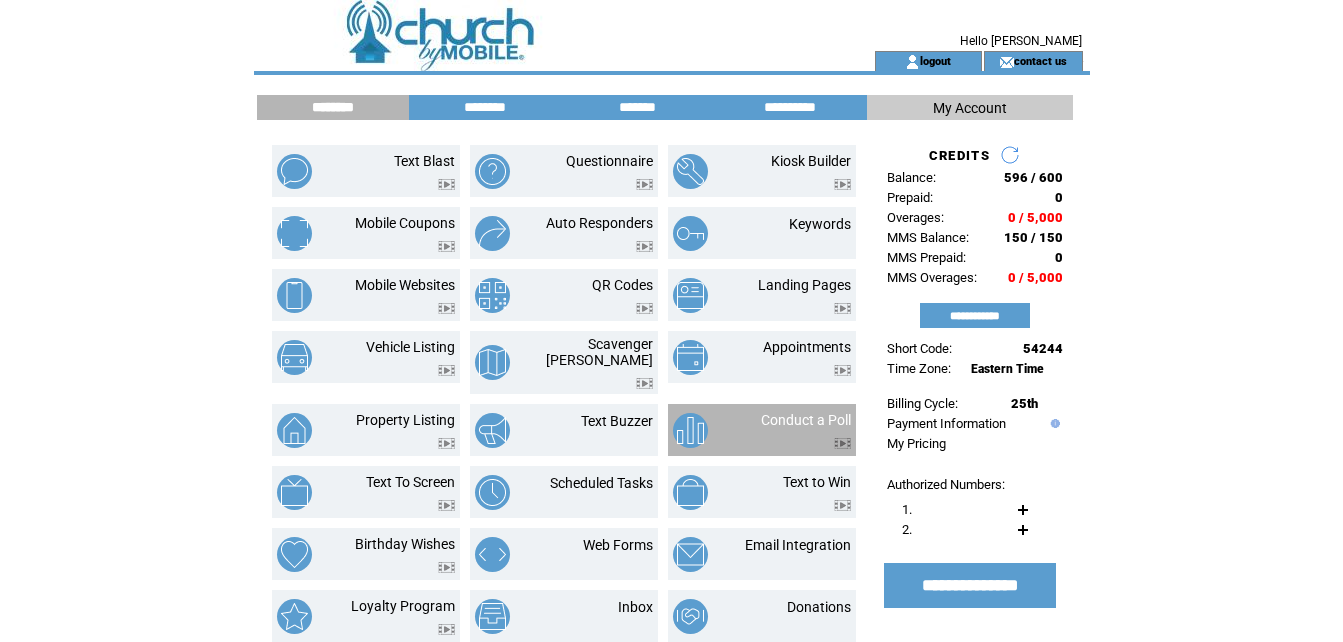 scroll, scrollTop: 0, scrollLeft: 0, axis: both 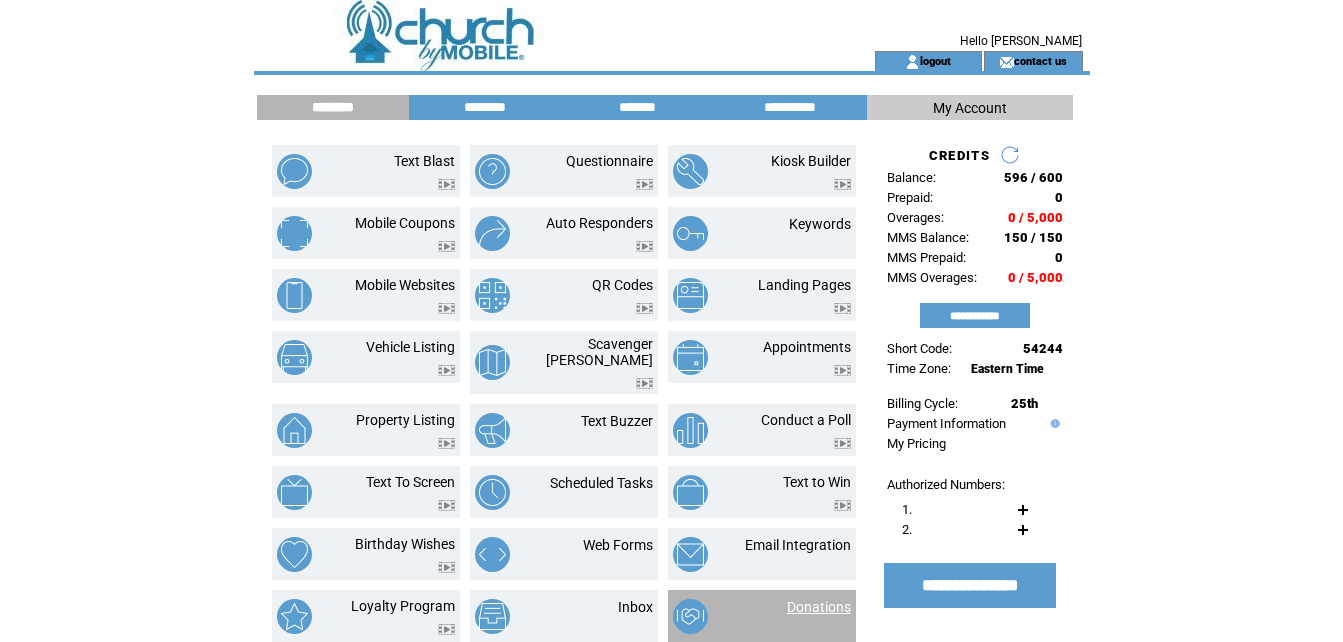 click on "Donations" at bounding box center [819, 607] 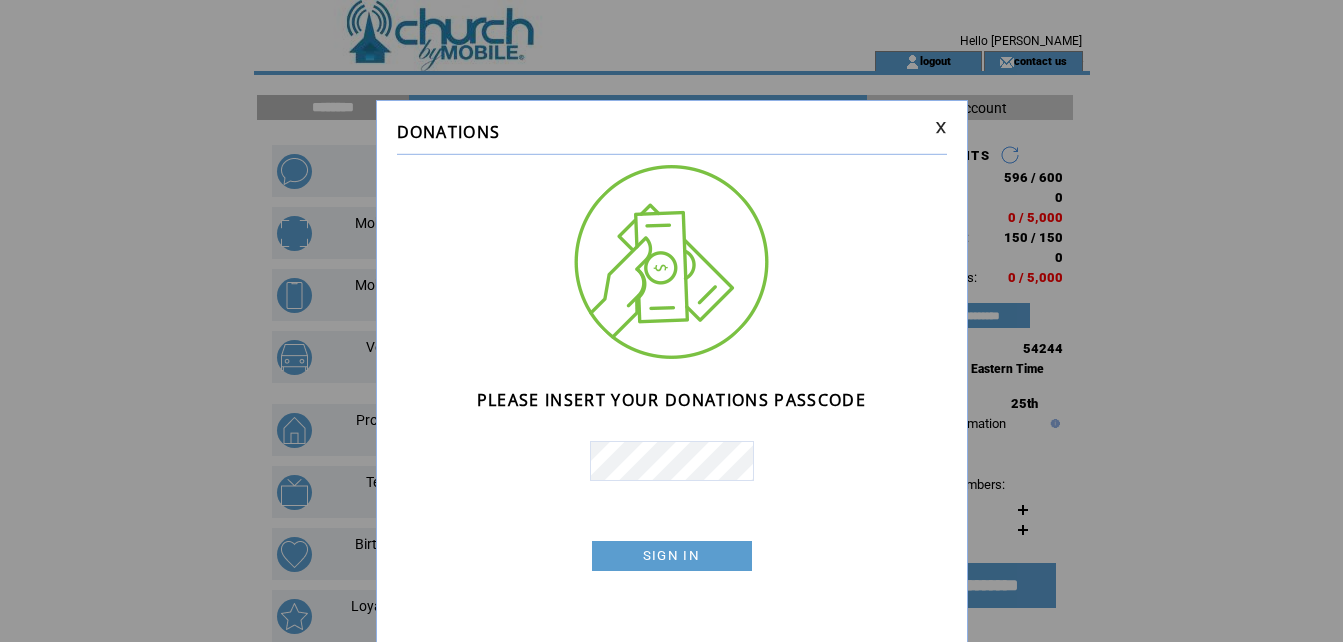 scroll, scrollTop: 0, scrollLeft: 0, axis: both 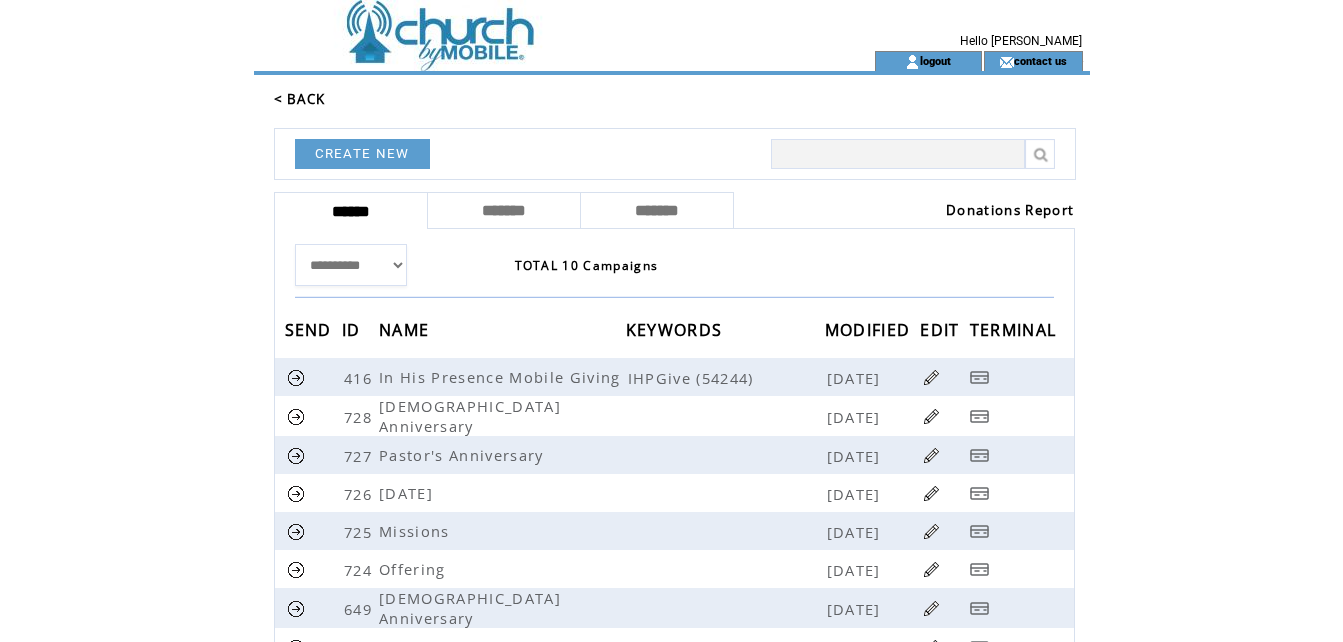 click on "Donations Report" at bounding box center (1010, 210) 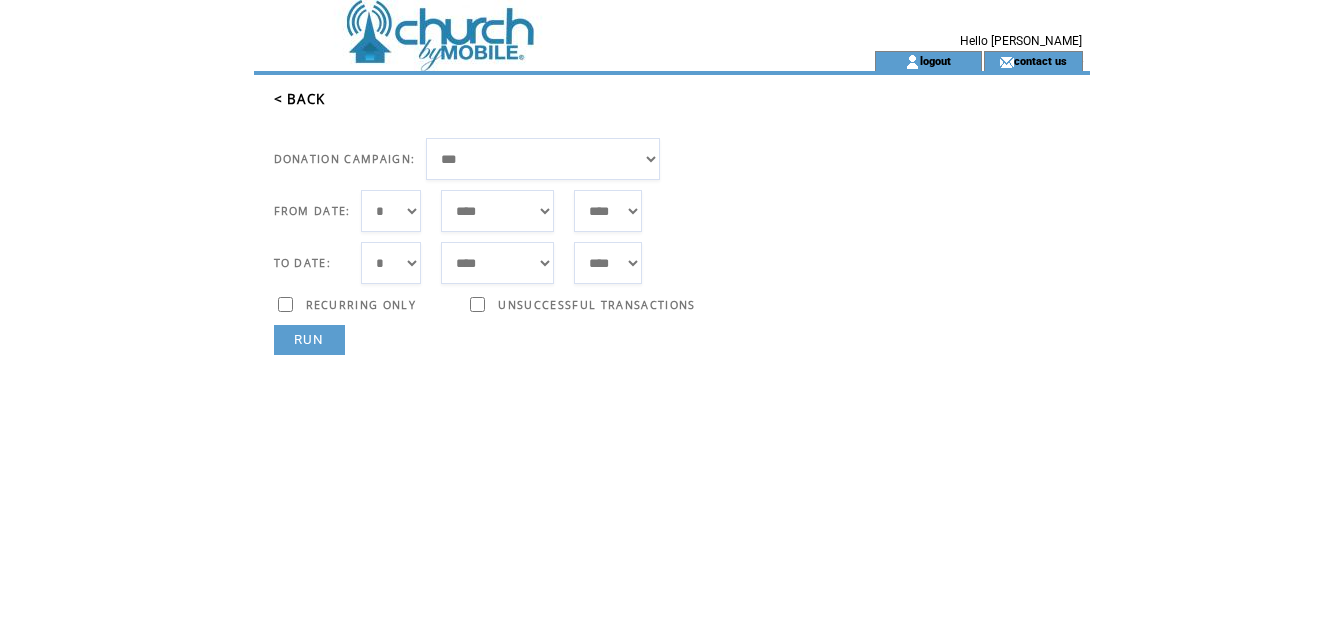 scroll, scrollTop: 0, scrollLeft: 0, axis: both 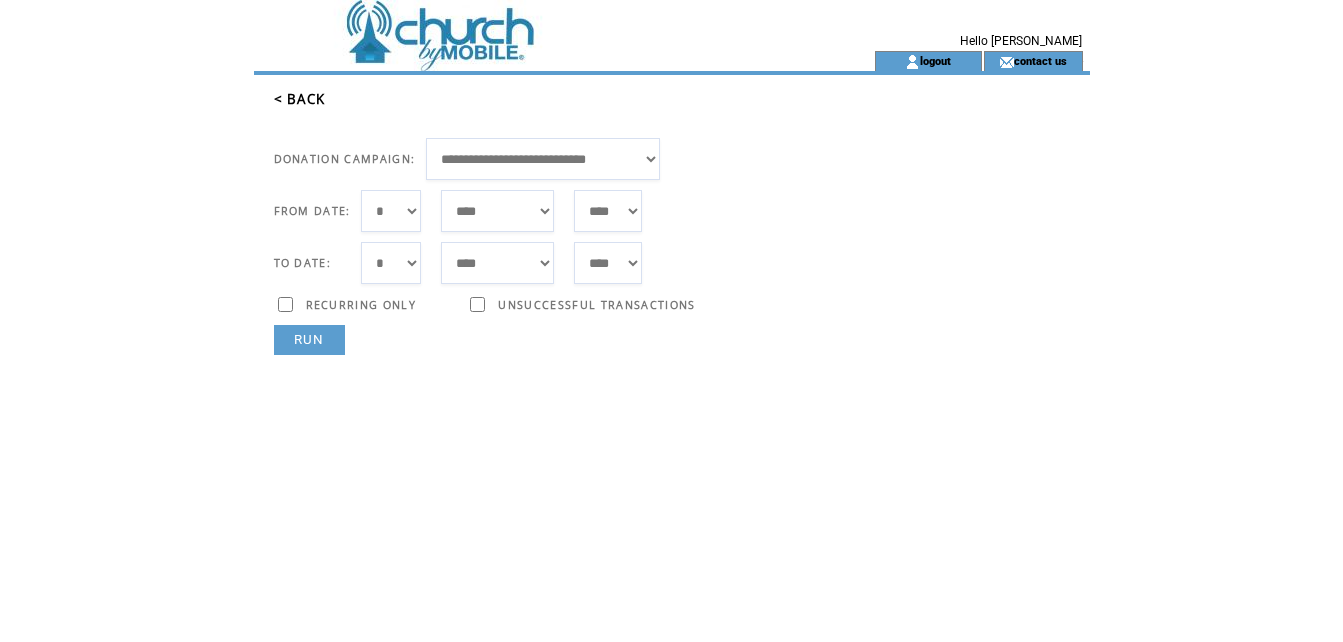 click on "*** 	 * 	 * 	 * 	 * 	 * 	 * 	 * 	 * 	 * 	 ** 	 ** 	 ** 	 ** 	 ** 	 ** 	 ** 	 ** 	 ** 	 ** 	 ** 	 ** 	 ** 	 ** 	 ** 	 ** 	 ** 	 ** 	 ** 	 ** 	 ** 	 **" at bounding box center [391, 211] 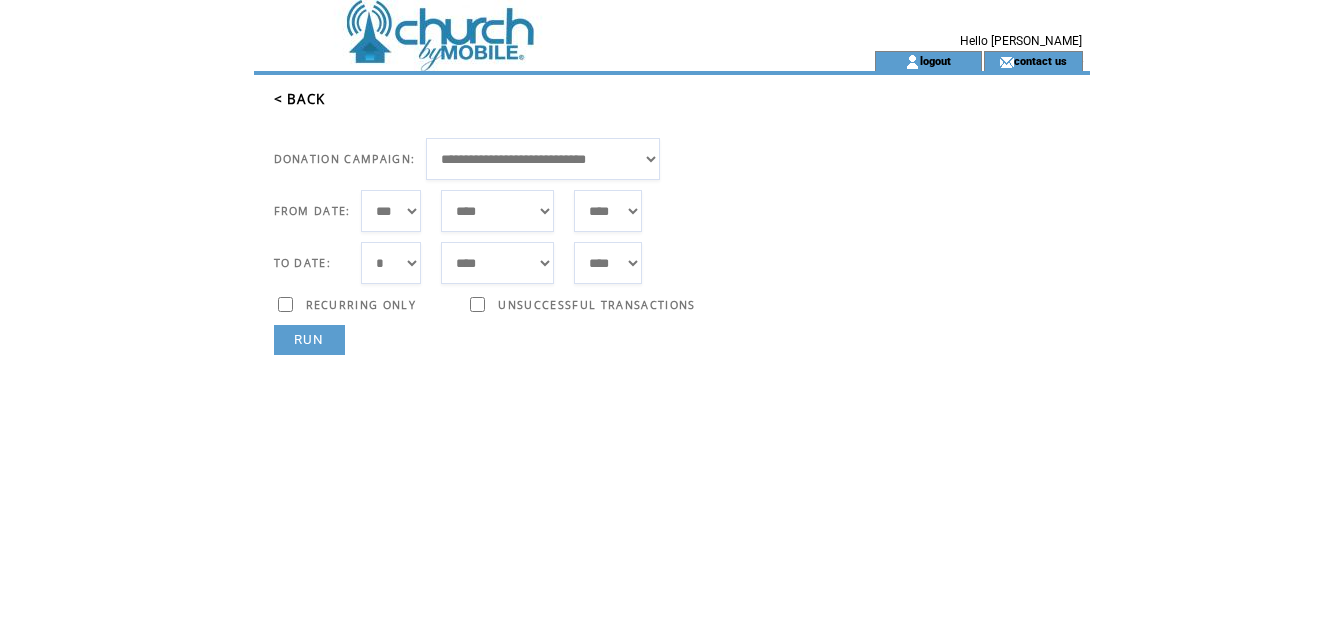 click on "RUN" at bounding box center (309, 340) 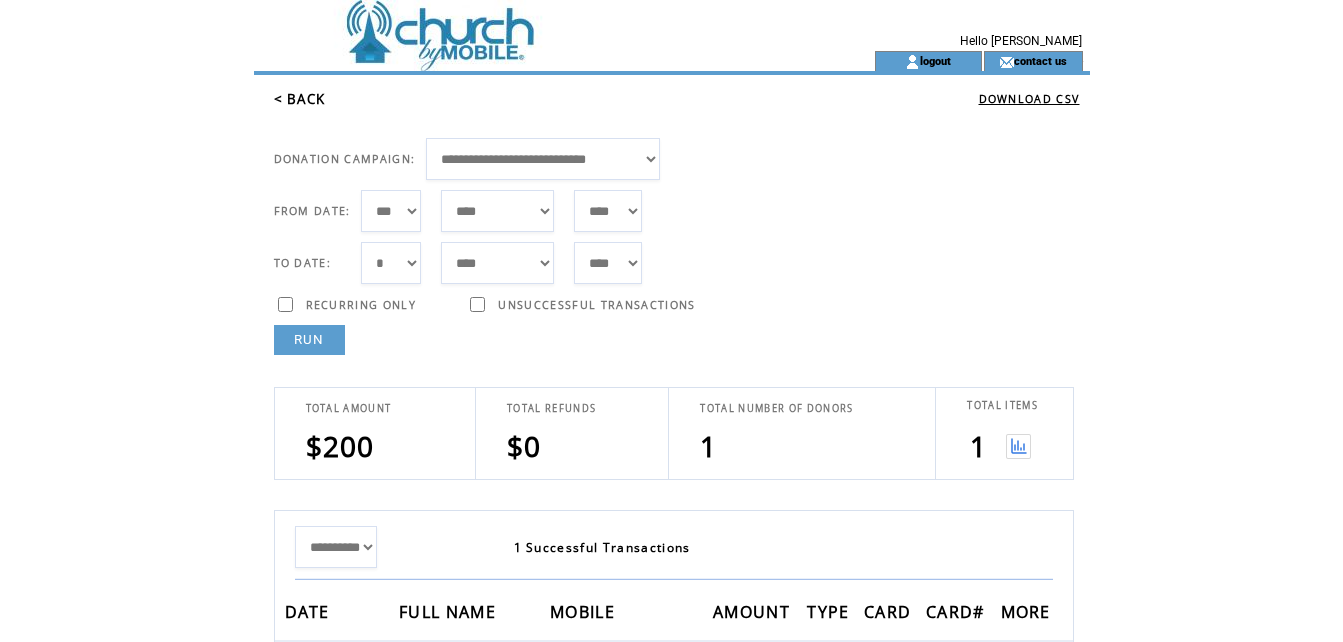 click at bounding box center [1018, 446] 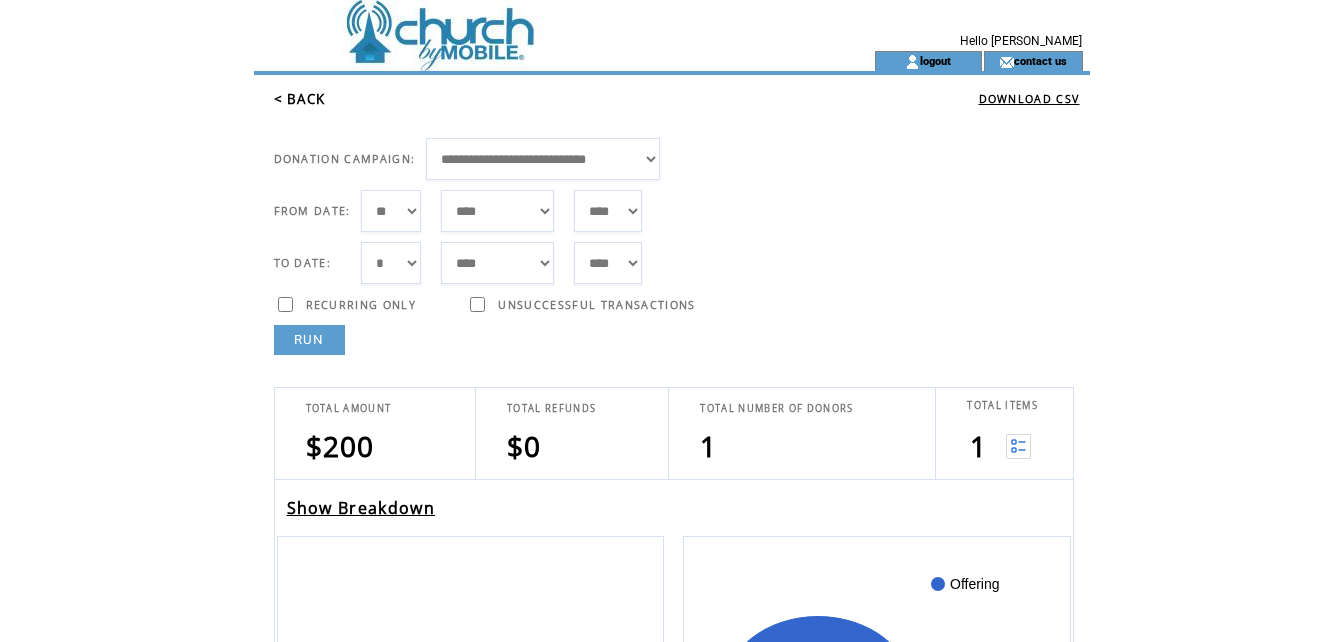 scroll, scrollTop: 0, scrollLeft: 0, axis: both 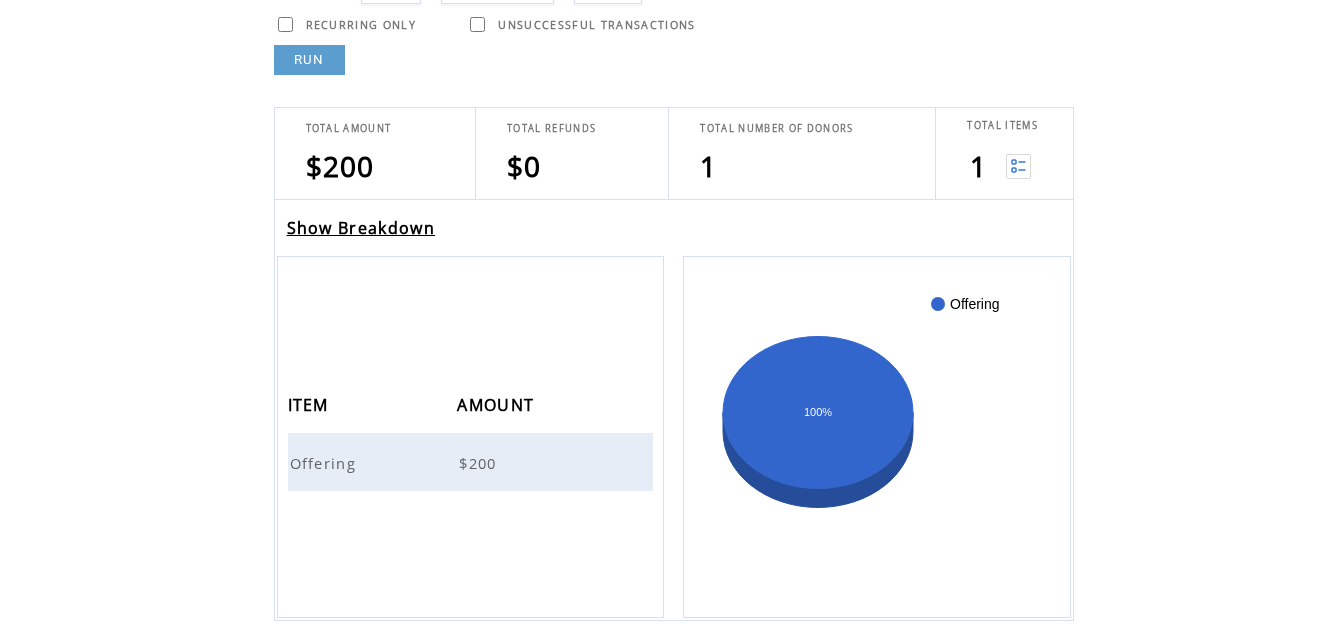 click on "Offering" at bounding box center [326, 463] 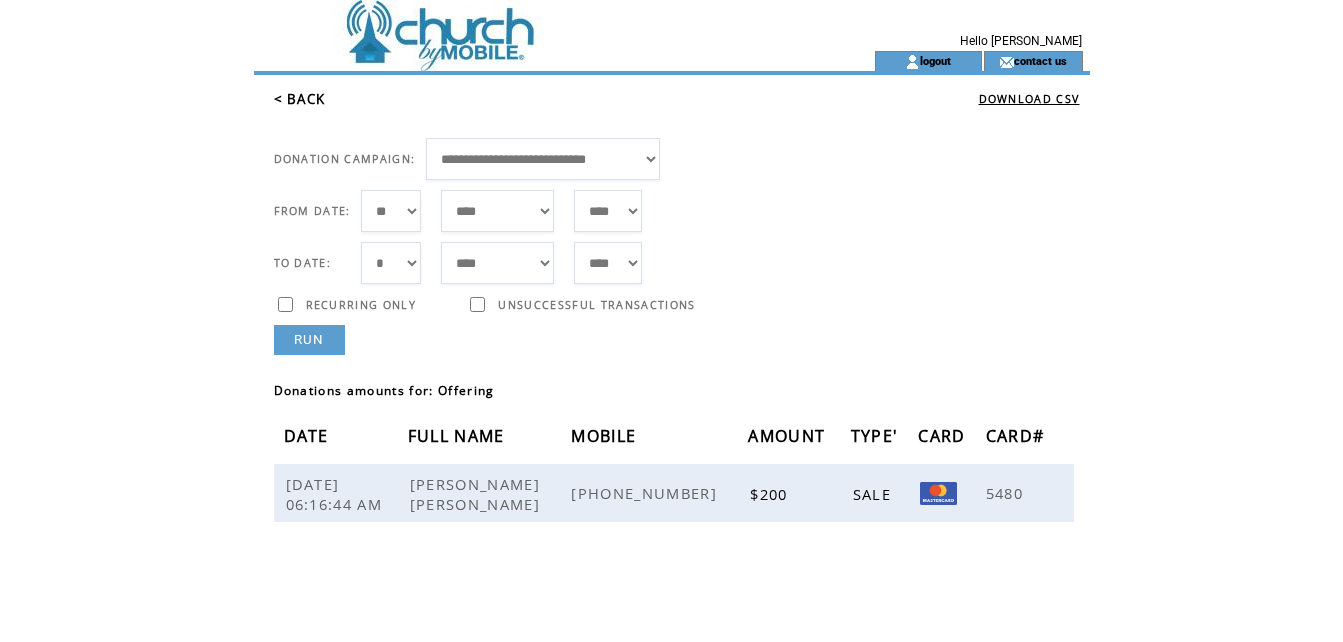 scroll, scrollTop: 0, scrollLeft: 0, axis: both 